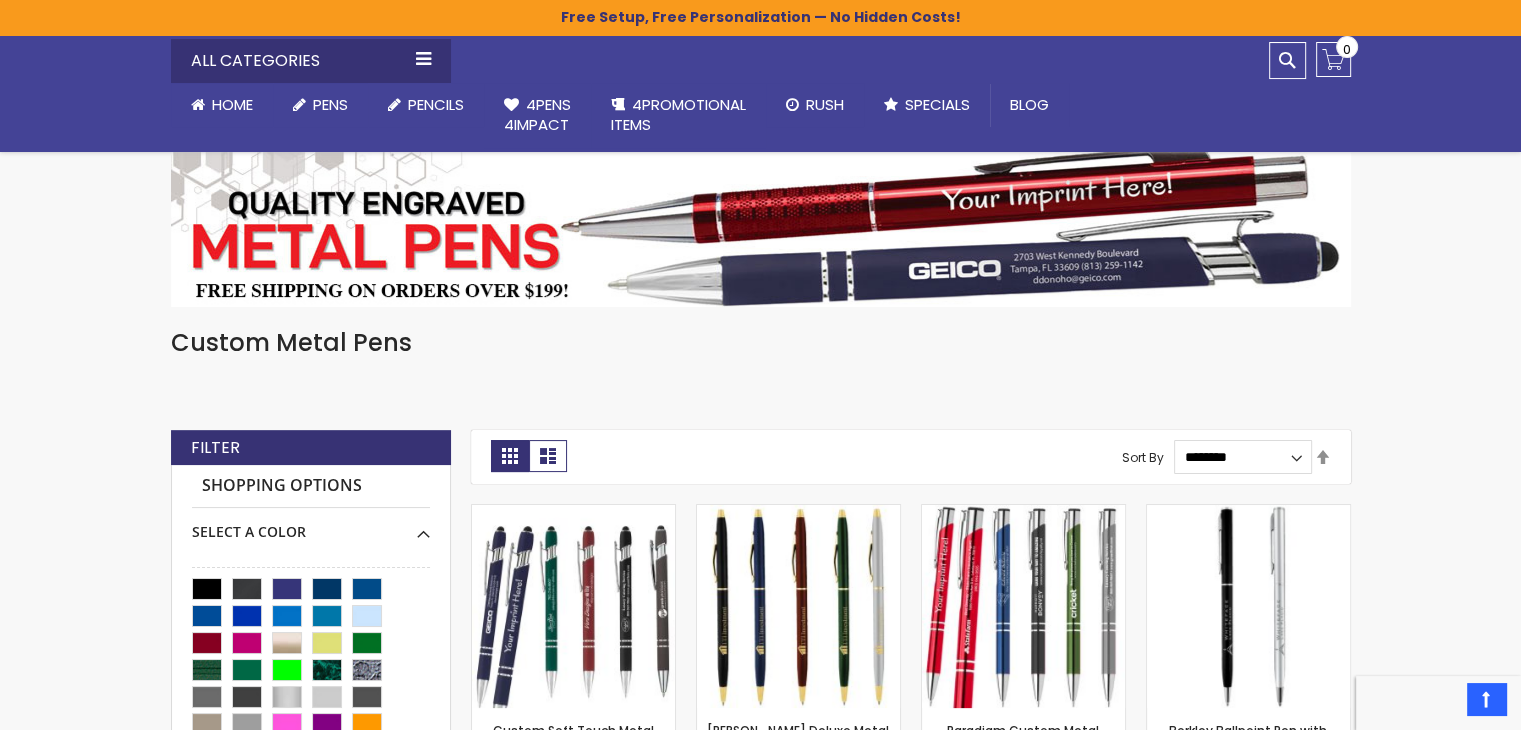 scroll, scrollTop: 0, scrollLeft: 0, axis: both 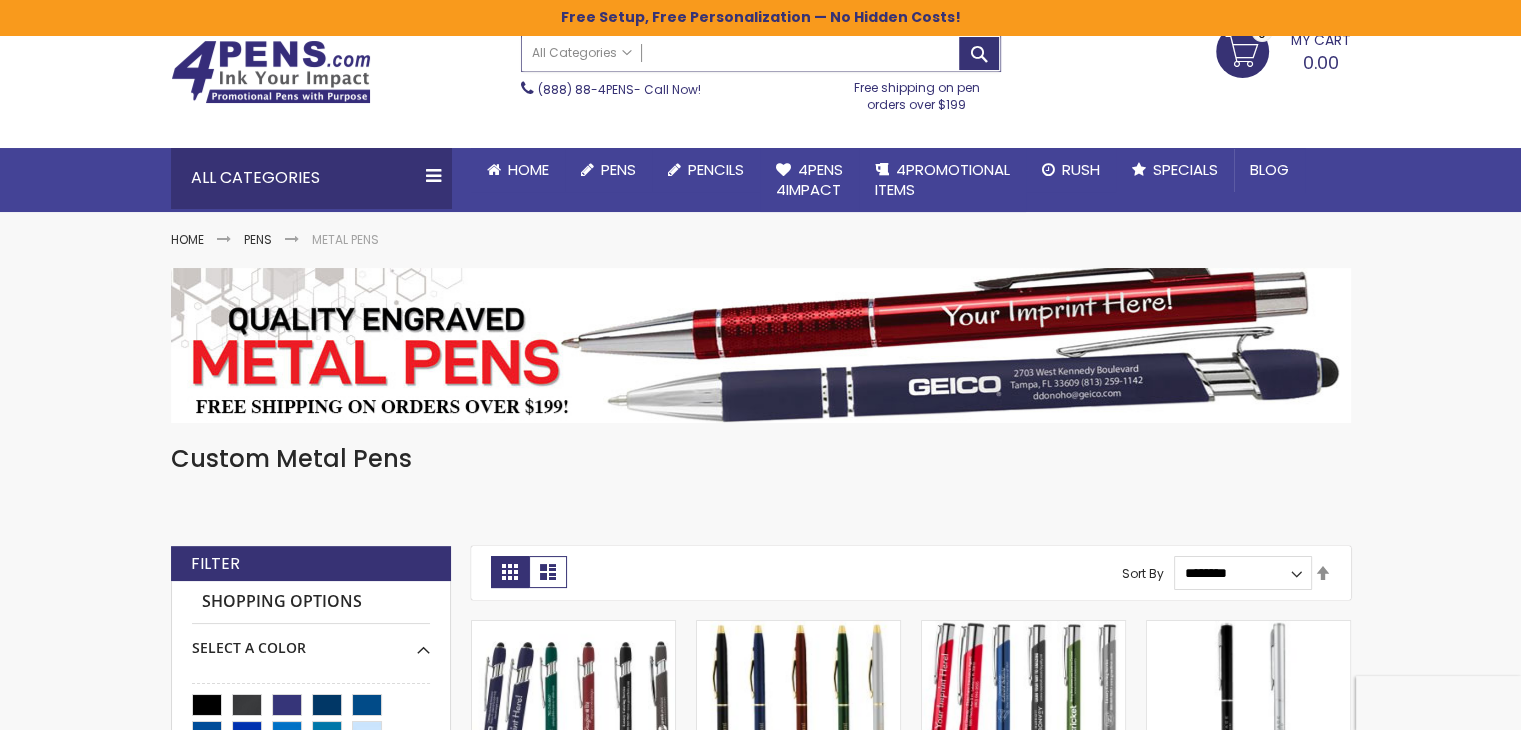 click on "Search" at bounding box center [761, 53] 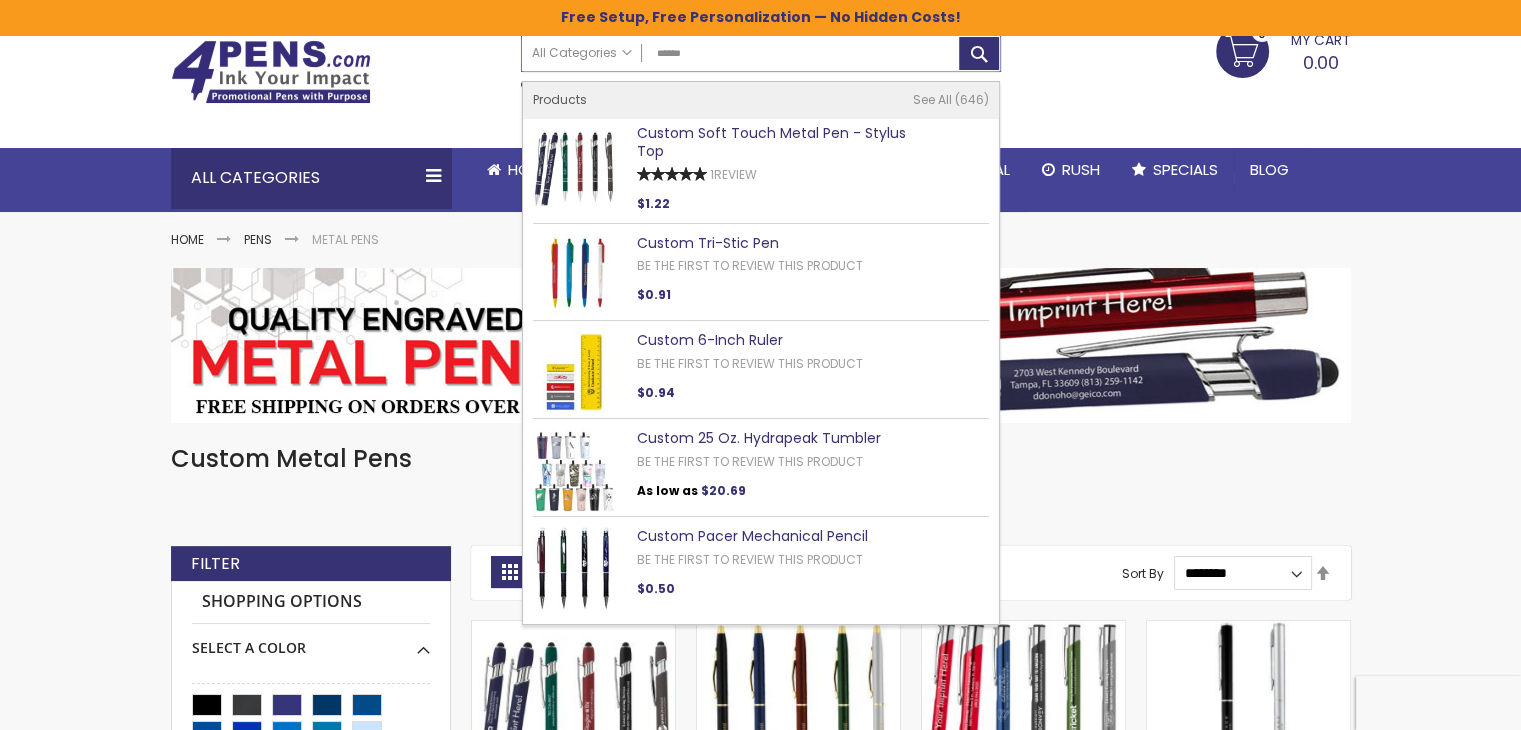 type on "******" 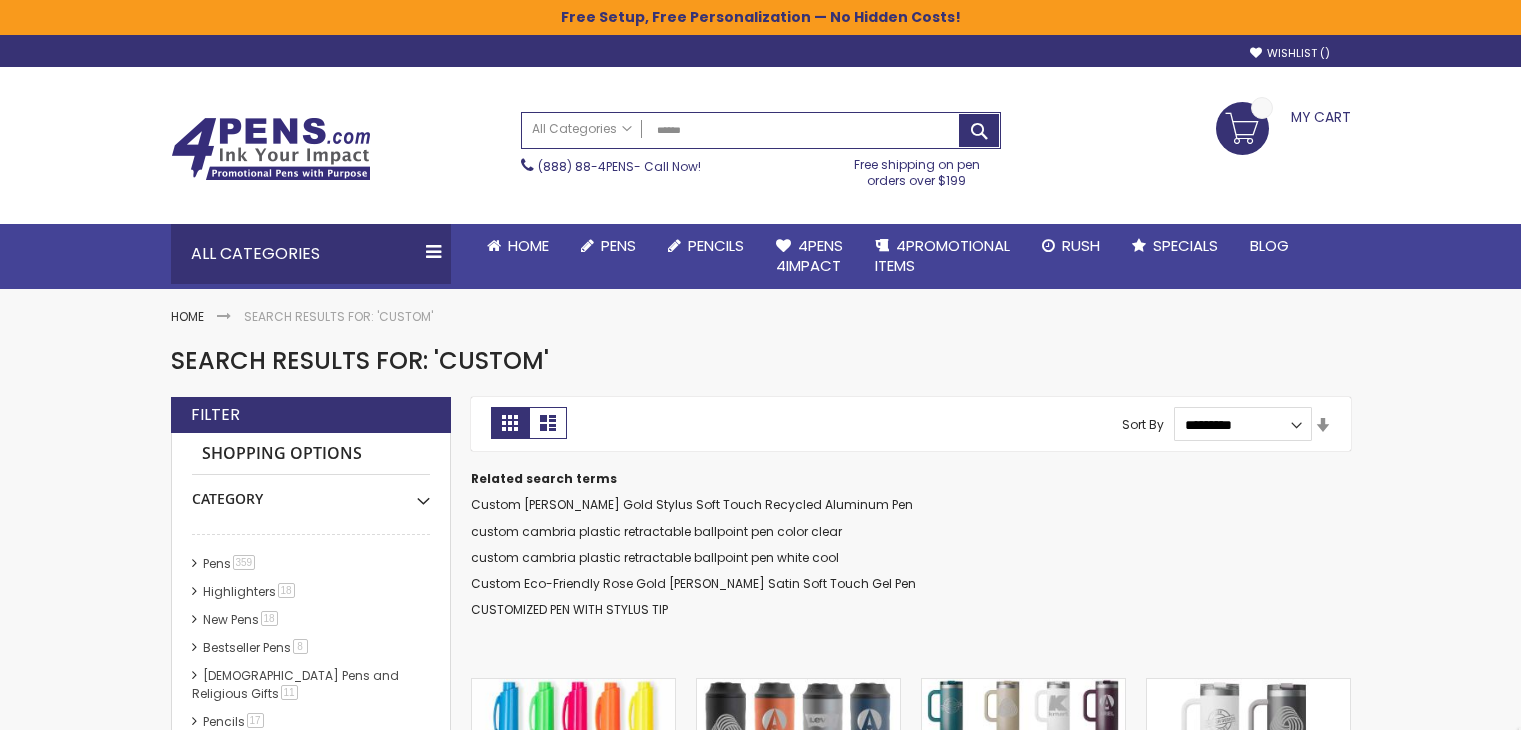 scroll, scrollTop: 0, scrollLeft: 0, axis: both 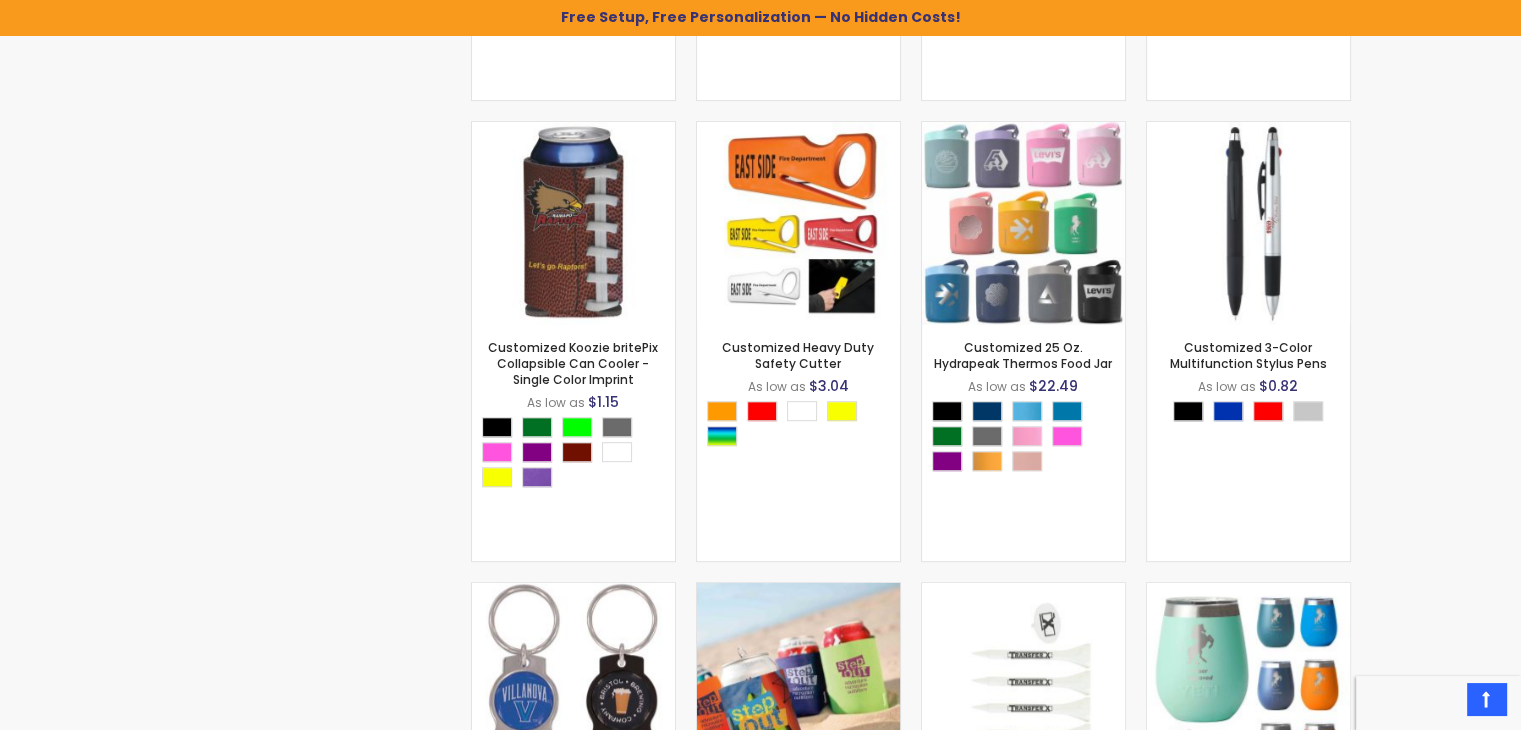 click on "The store will not work correctly when cookies are disabled.
Free Setup, Free Personalization — No Hidden Costs!
Skip to Content
sample
Wishlist
Sign Out
Sign In
Sign In
******
Login
Forgot Your Password?" at bounding box center (760, -655) 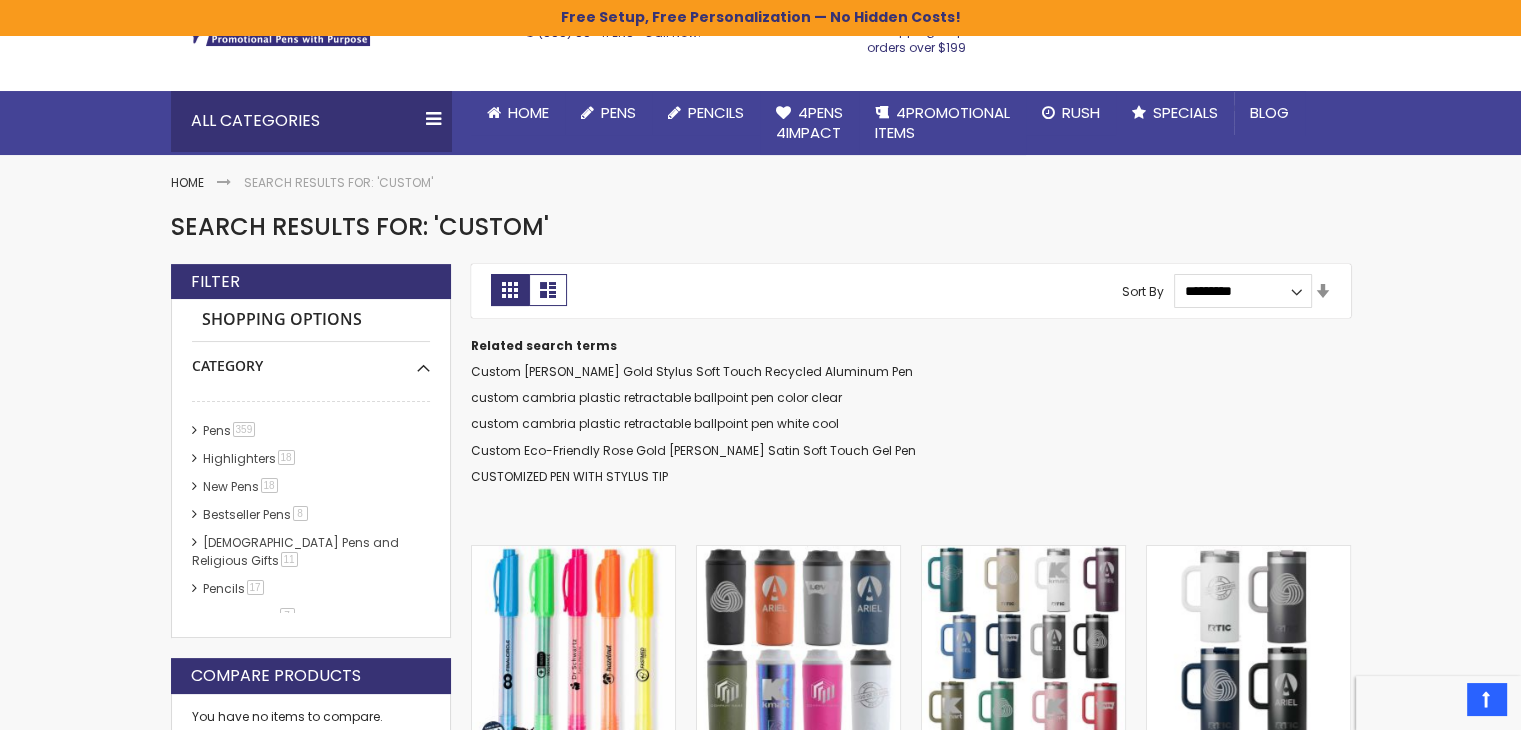 scroll, scrollTop: 0, scrollLeft: 0, axis: both 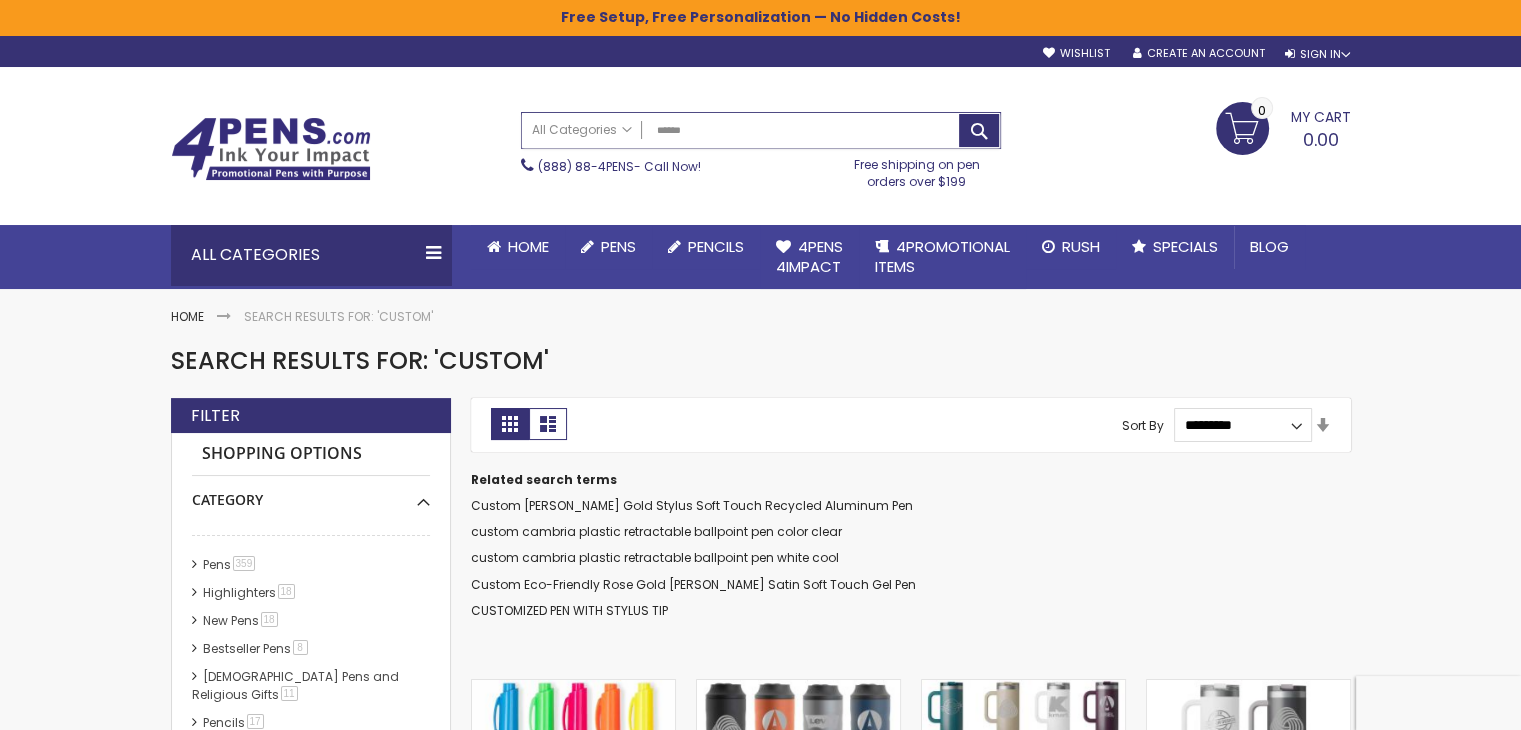 click on "******" at bounding box center [761, 130] 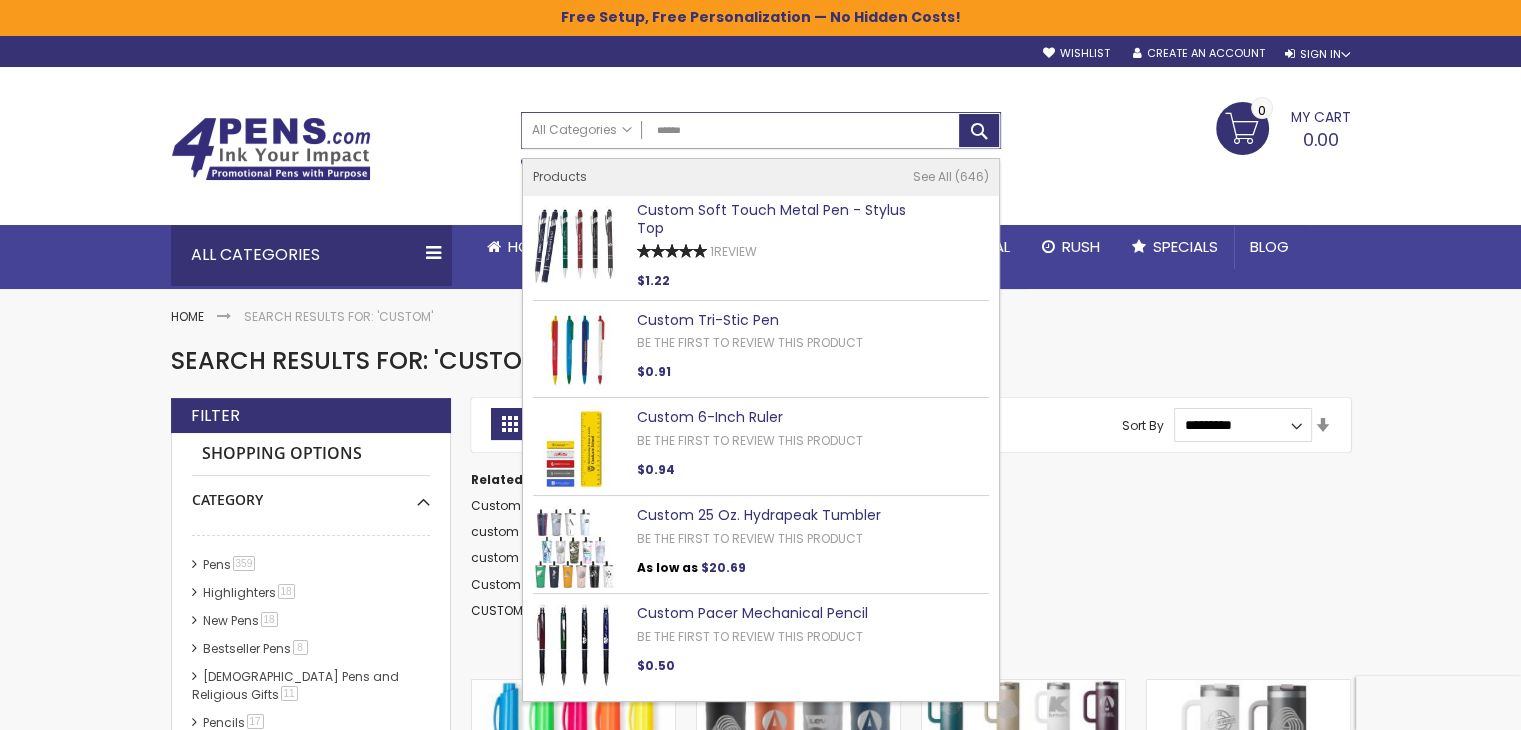 click on "******" at bounding box center [761, 130] 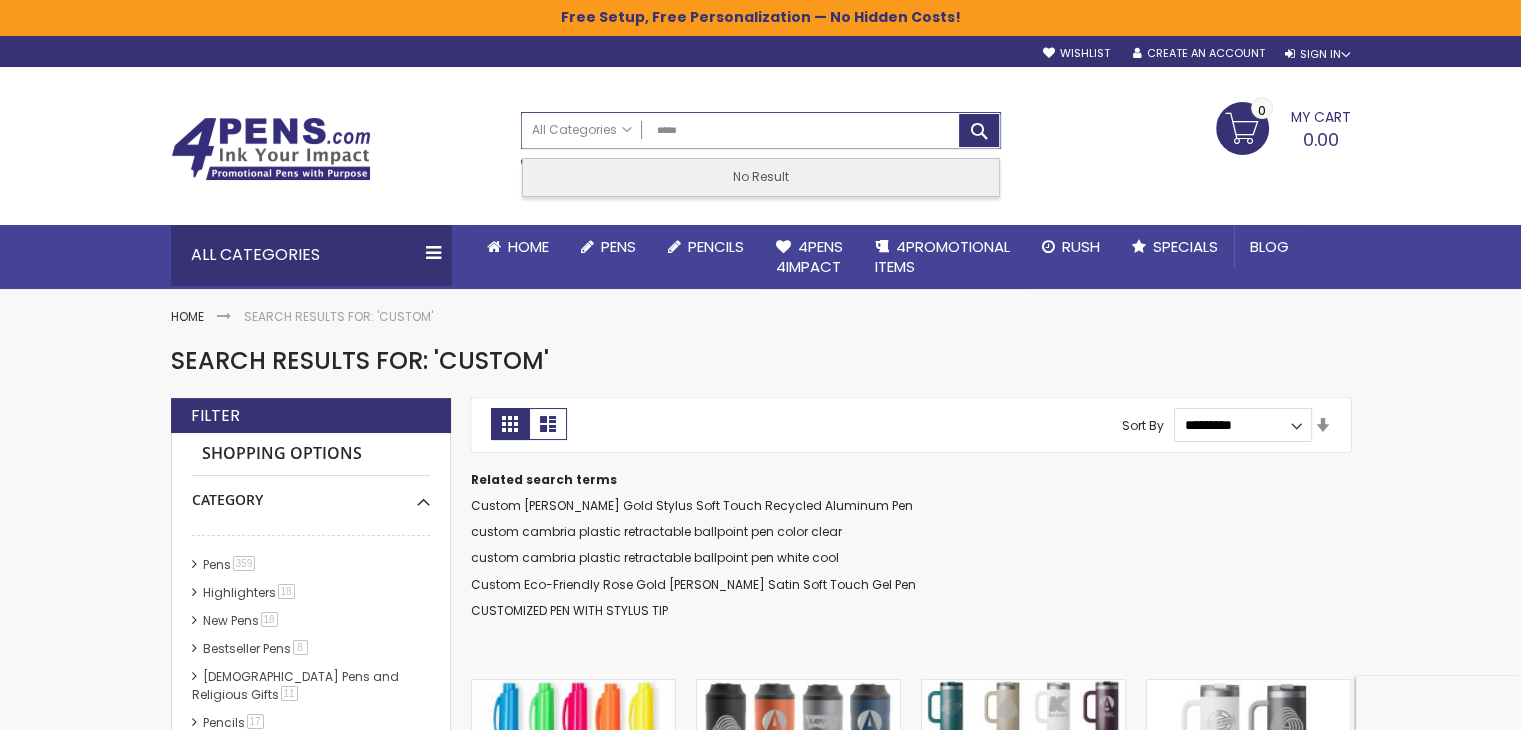 type on "******" 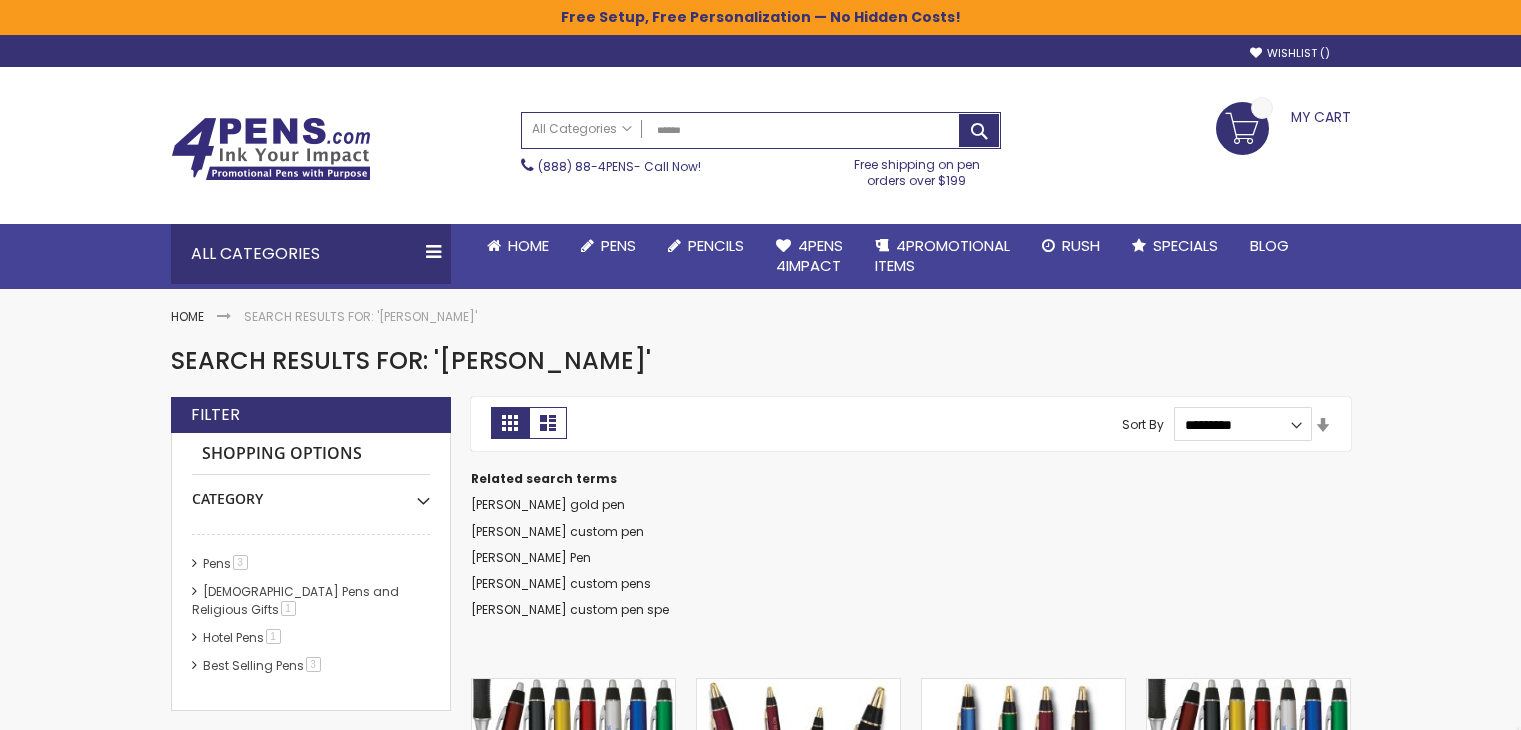 scroll, scrollTop: 0, scrollLeft: 0, axis: both 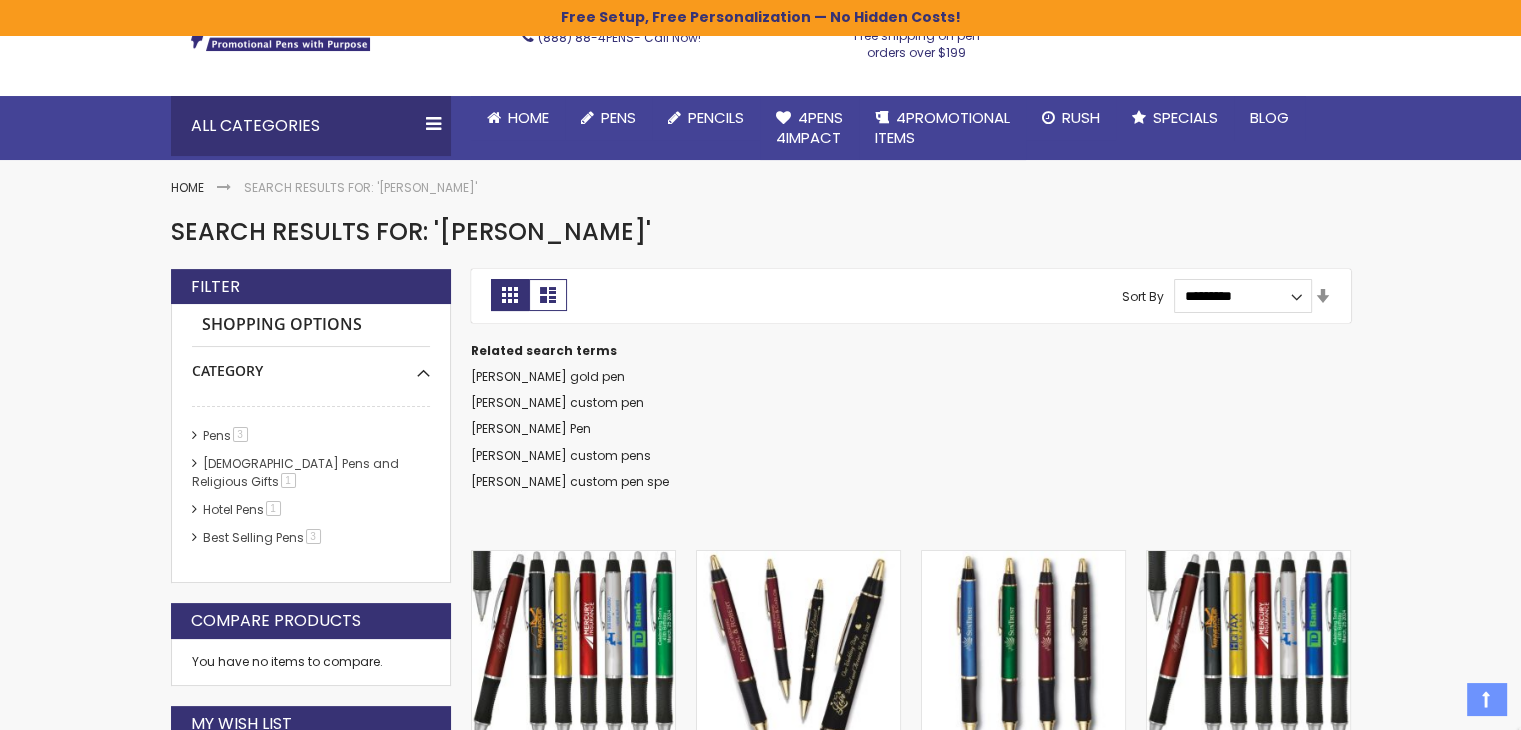click on "The store will not work correctly when cookies are disabled.
Free Setup, Free Personalization — No Hidden Costs!
Skip to Content
sample
Wishlist
Sign Out
Sign In
Sign In
******
Login
Forgot Your Password?" at bounding box center [760, 236] 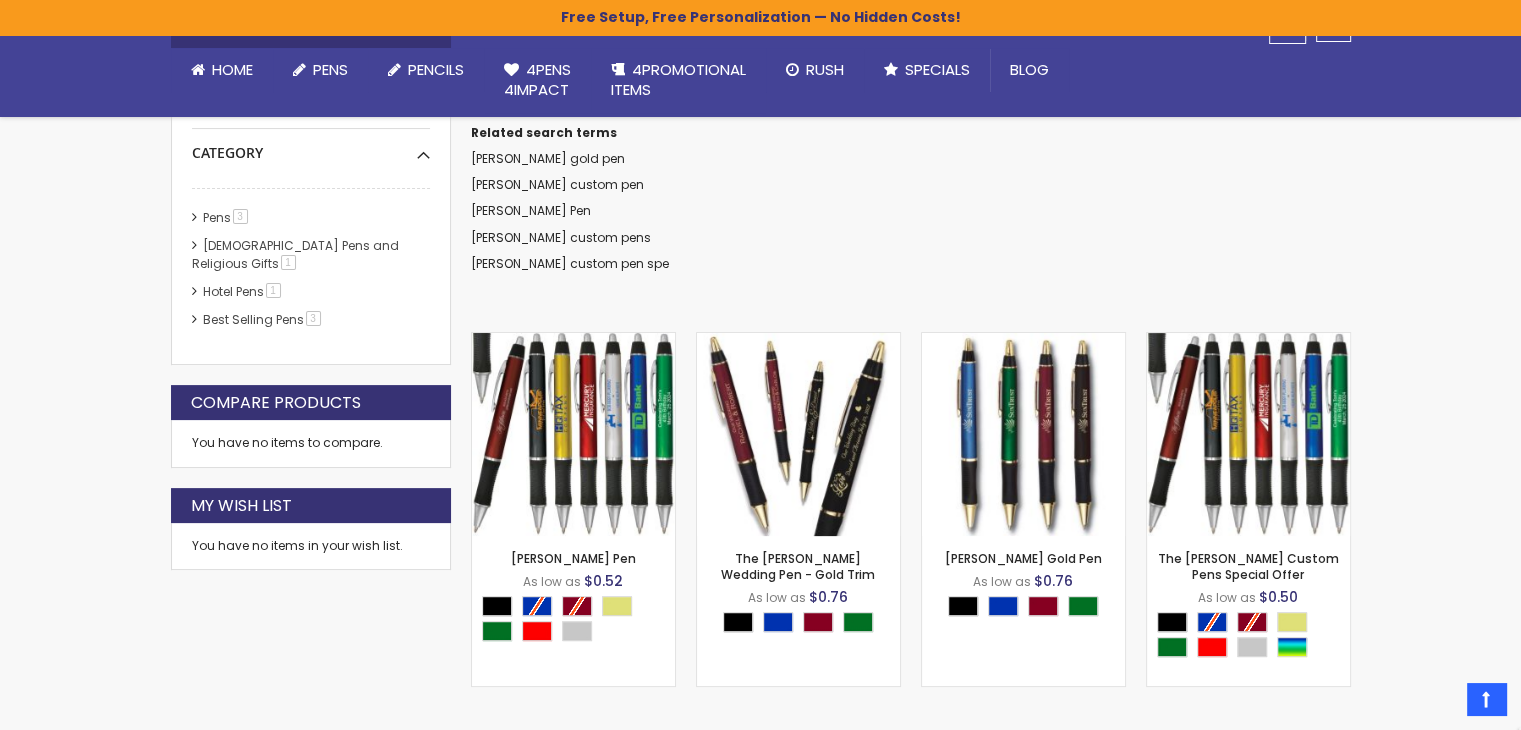 scroll, scrollTop: 372, scrollLeft: 0, axis: vertical 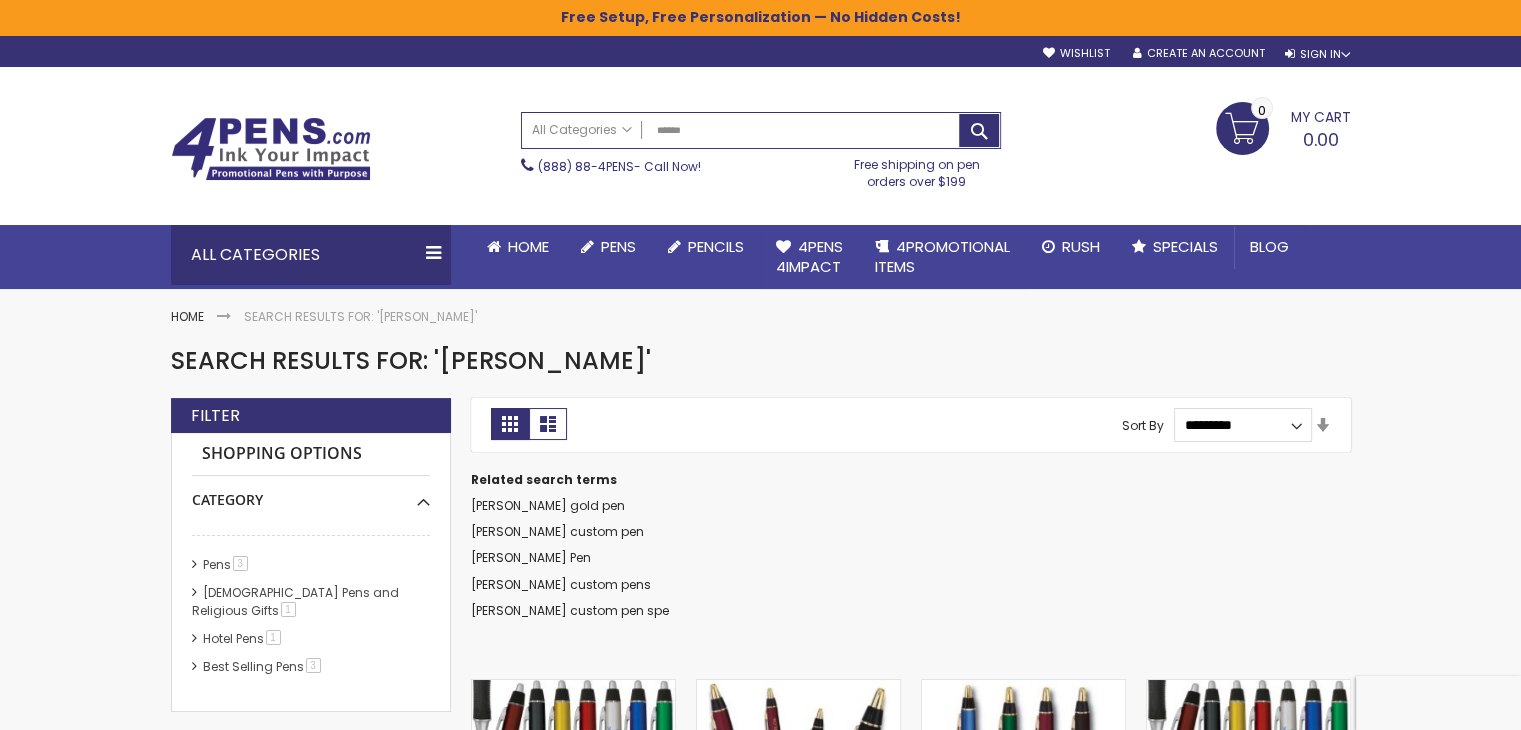 click on "Search
All Categories
All Categories
Pens Plastic Pens Metal Pens Grip Pens Laser Engraved Pens LaserMax® Pens Retractable Pens Wedding Pens BIC® Pens Gel Pens Value Pens Stylus Pens Light Up Pens Stick Pens Mirror Etched Twist Pen Rollerball Antimicrobial Pens Low Minimum Pens Blue ink Pens Pen Gift Sets Hybrid ink Pens Full Color Logo Pens Eco Friendly Pens Novelty Pens USA Pens Multi Color Pens Executive Pens Scented Pens Garland Pens Highlighters New Pens Bestseller Pens Church Pens and Religious Gifts Pencils Carpenter Pencils Mechanical Pencils Custom Golf Pencils Standard #2 Pencils hp-featured Realtor Pens - Promotional Products Promotional Items Custom Mugs Valentine's Day Promotional Gifts Custom Keychains Custom Koozies - Can Coolers Custom Sticky Notes Custom Umbrellas Custom Notebooks Custom Tote Bags  Custom Tumblers Custom Backpacks Custom Coolers Golf" at bounding box center (761, 150) 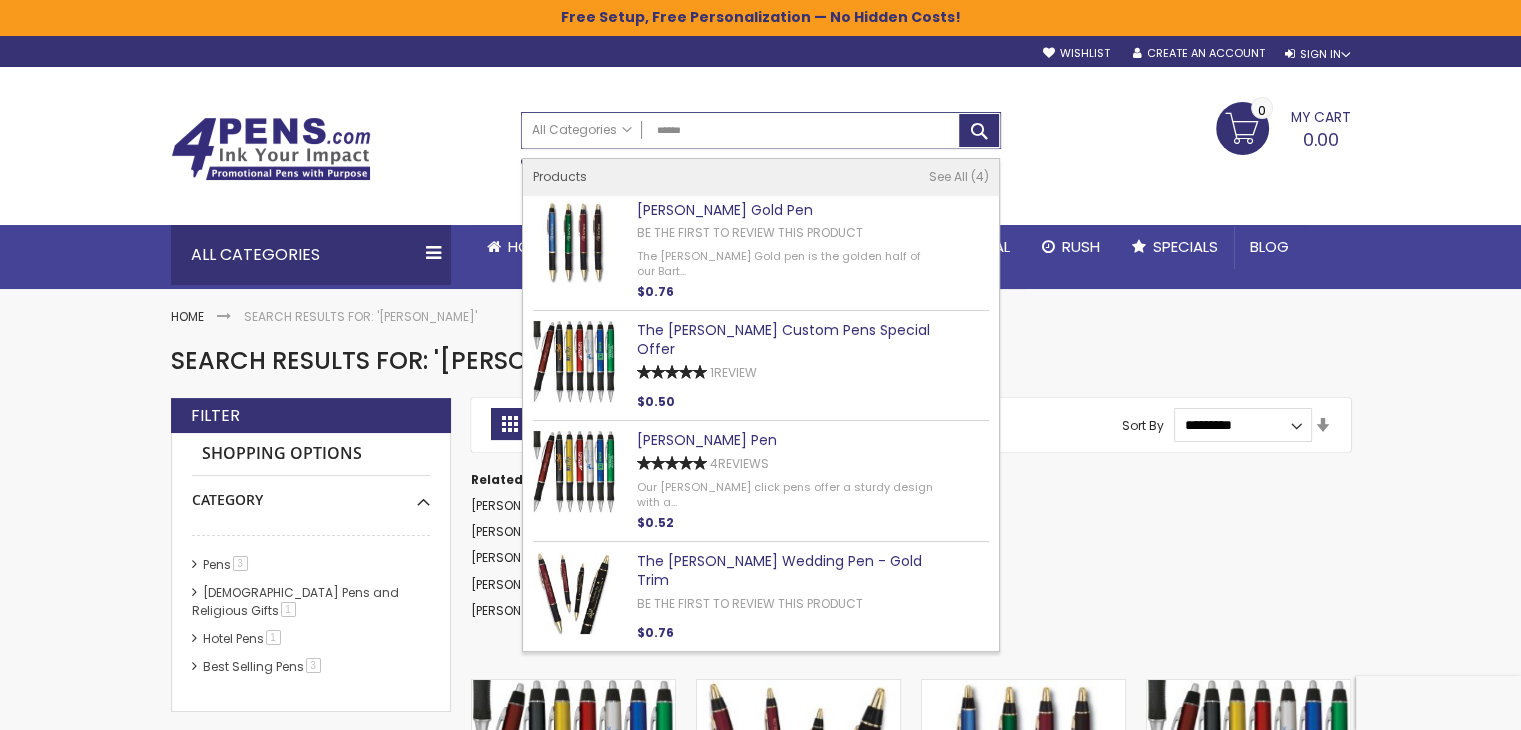 click on "******" at bounding box center (761, 130) 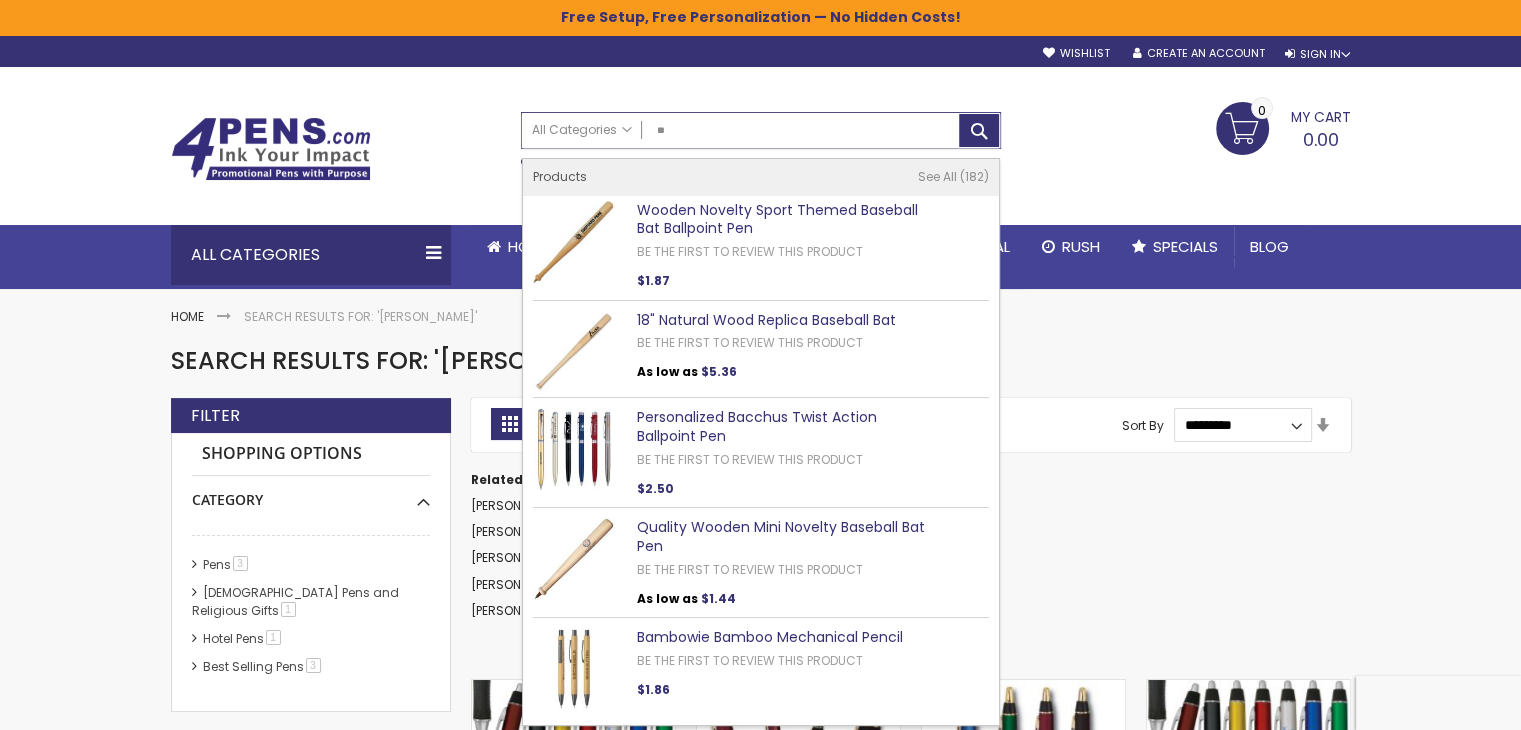 type on "*" 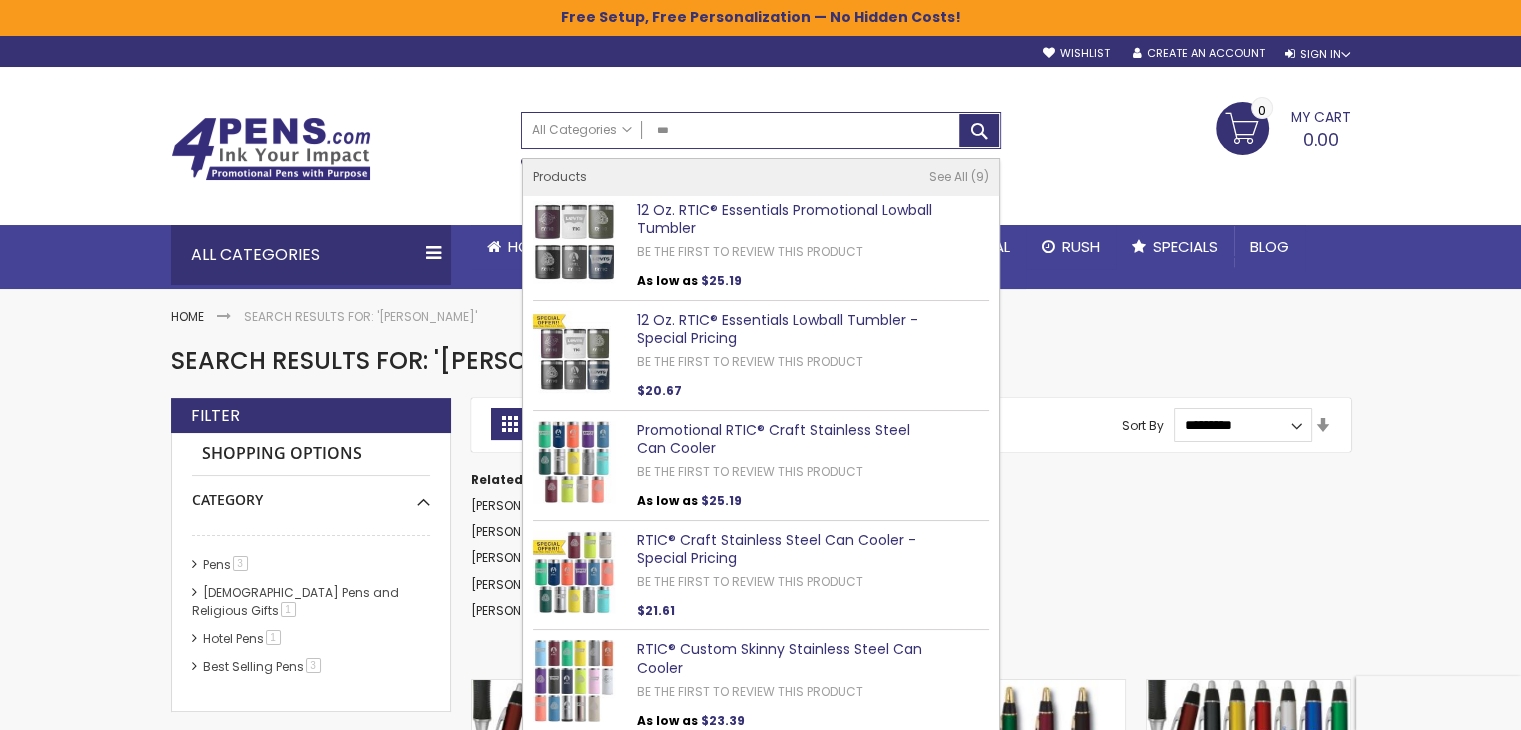 click on "My Cart
0.00
0
My Cart
Close
You have no items in your shopping cart." at bounding box center (1186, 127) 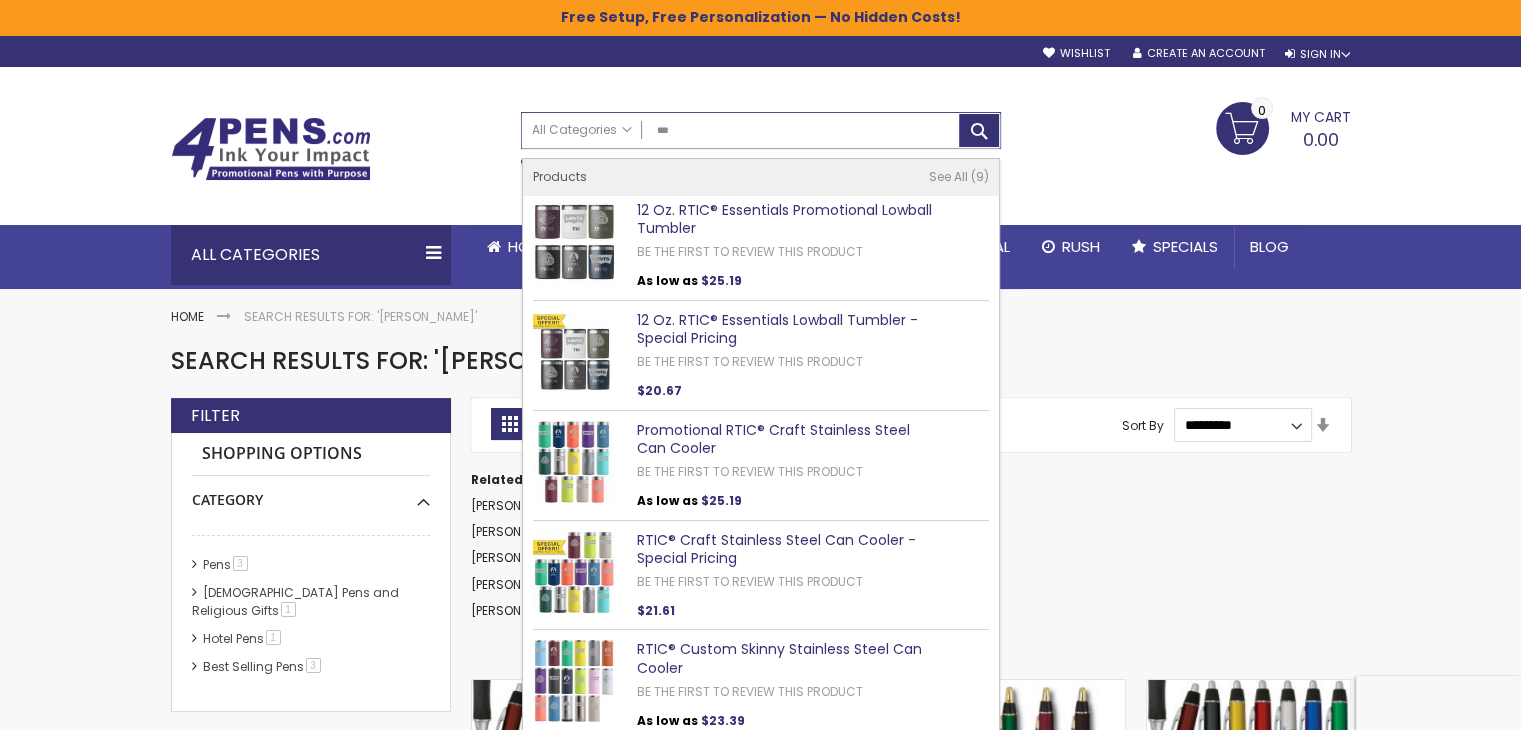 click on "***" at bounding box center (761, 130) 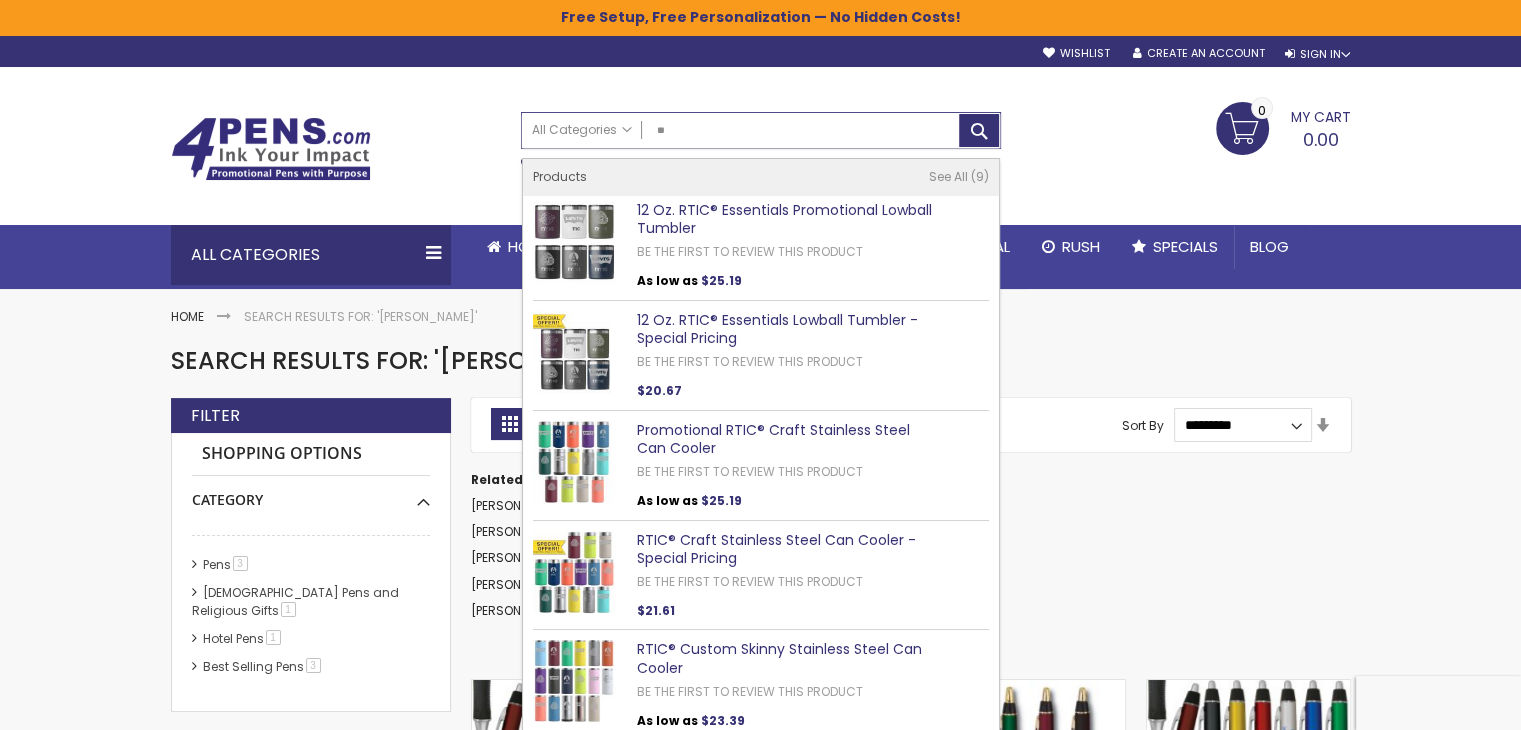type on "*" 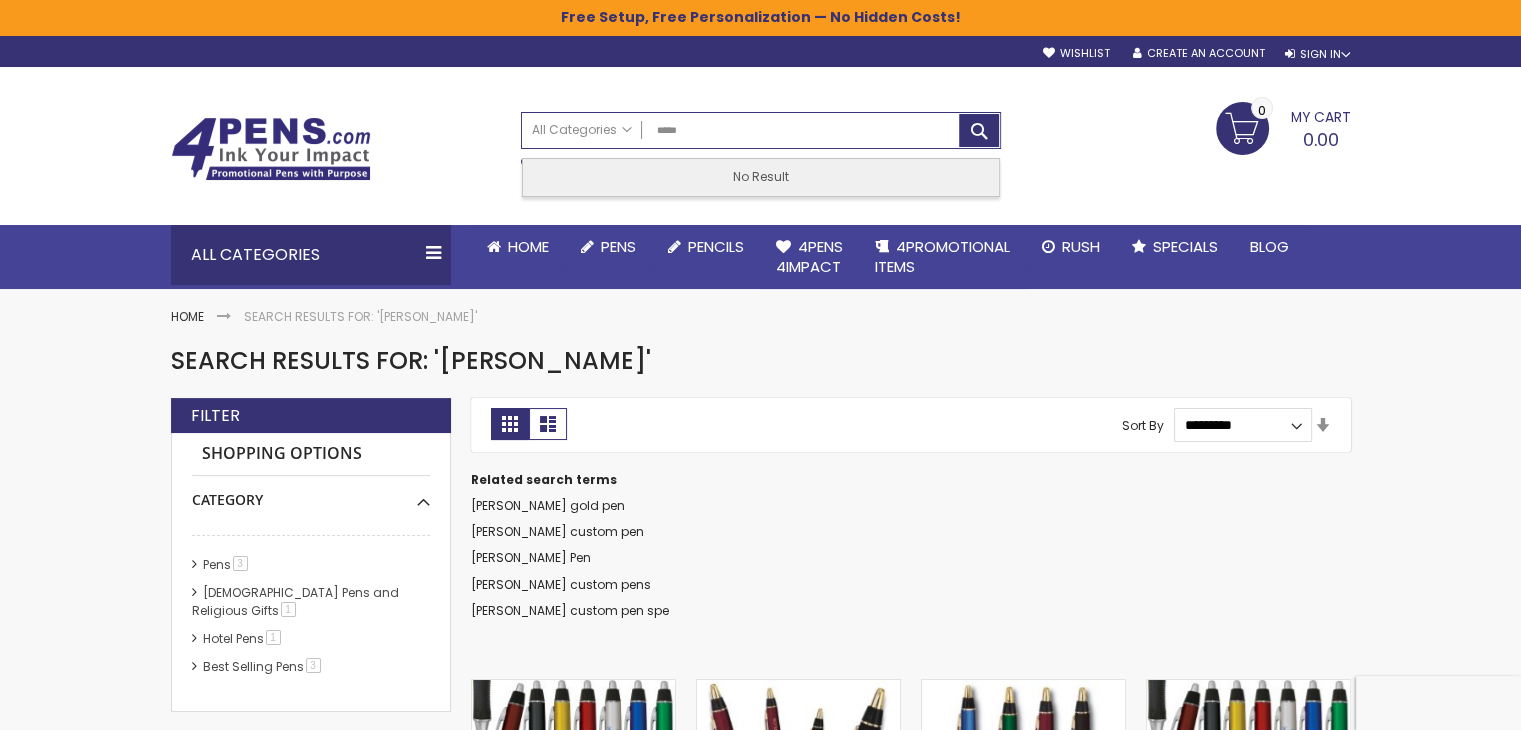 type on "*****" 